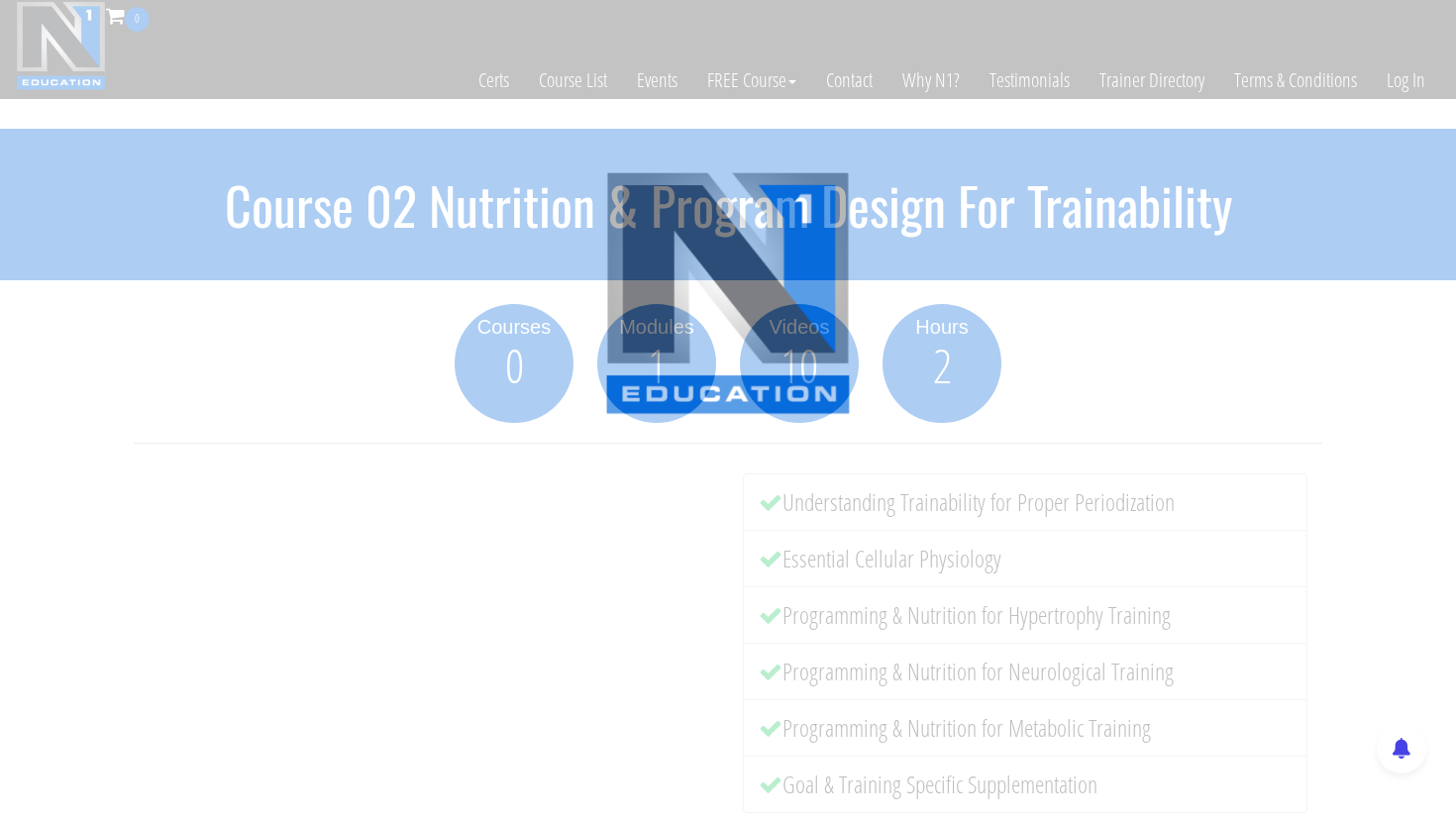 scroll, scrollTop: 0, scrollLeft: 0, axis: both 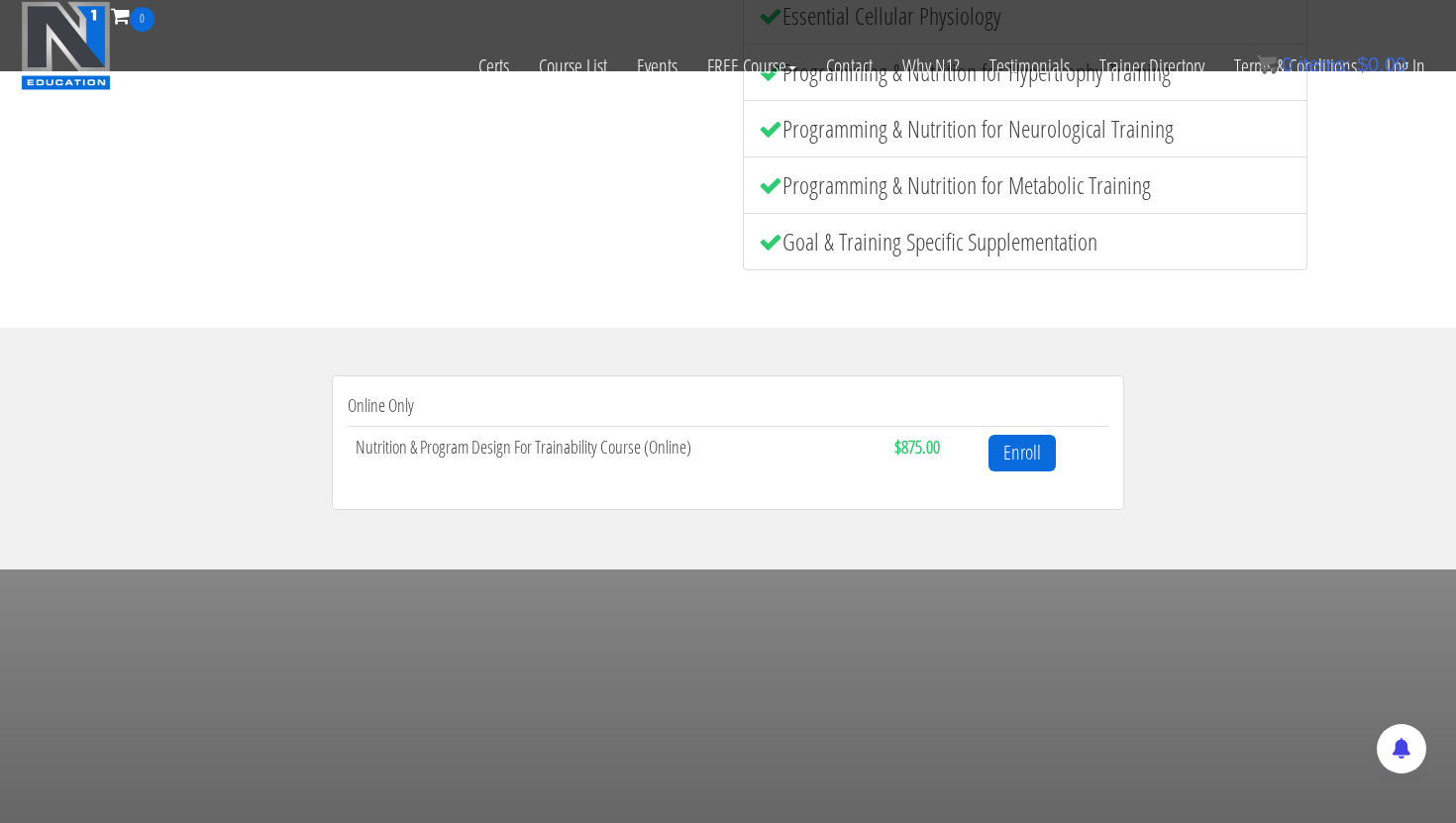 drag, startPoint x: 605, startPoint y: 405, endPoint x: 634, endPoint y: 461, distance: 63.06346 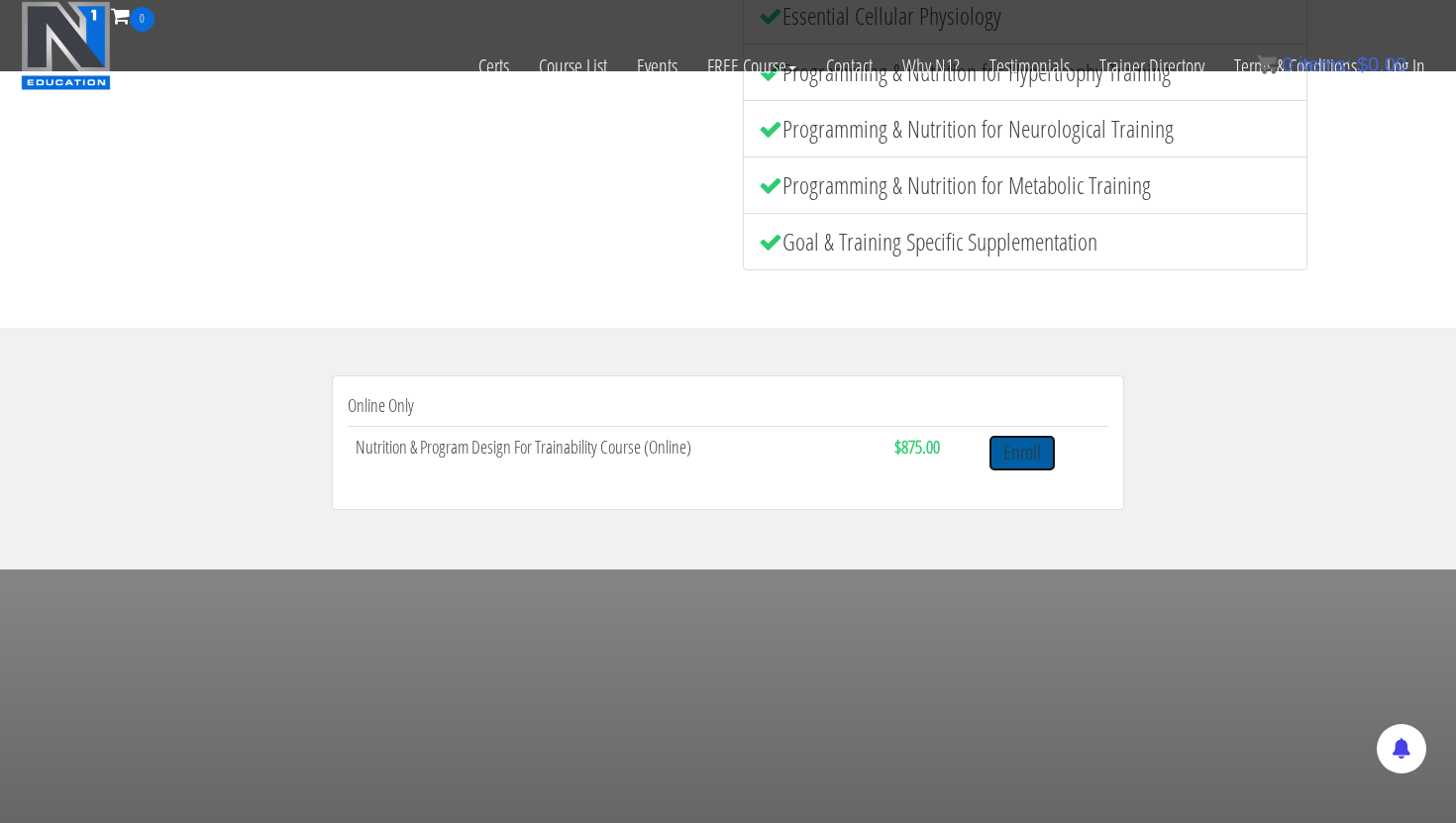 click on "Enroll" at bounding box center (1022, 453) 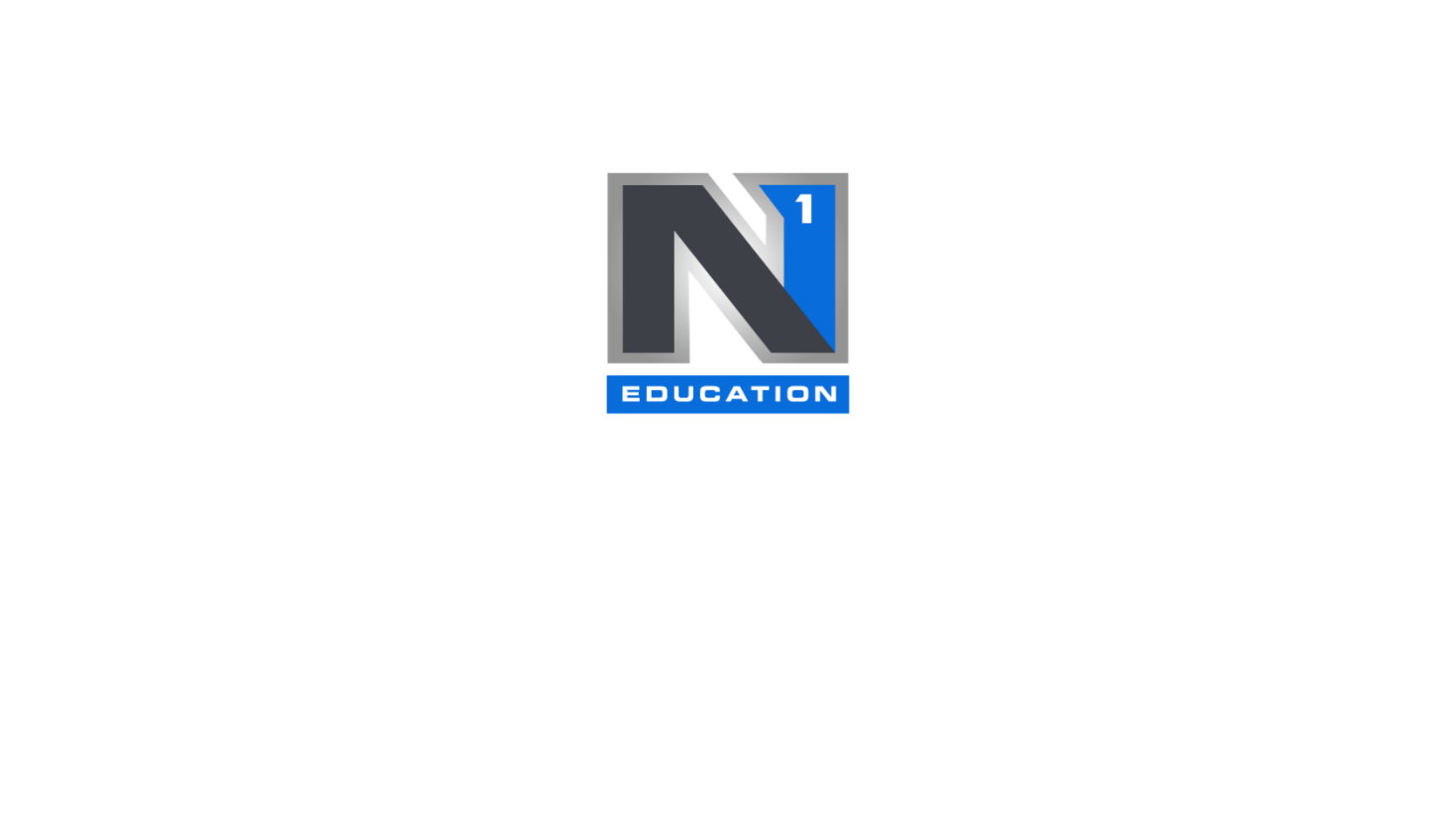 scroll, scrollTop: 0, scrollLeft: 0, axis: both 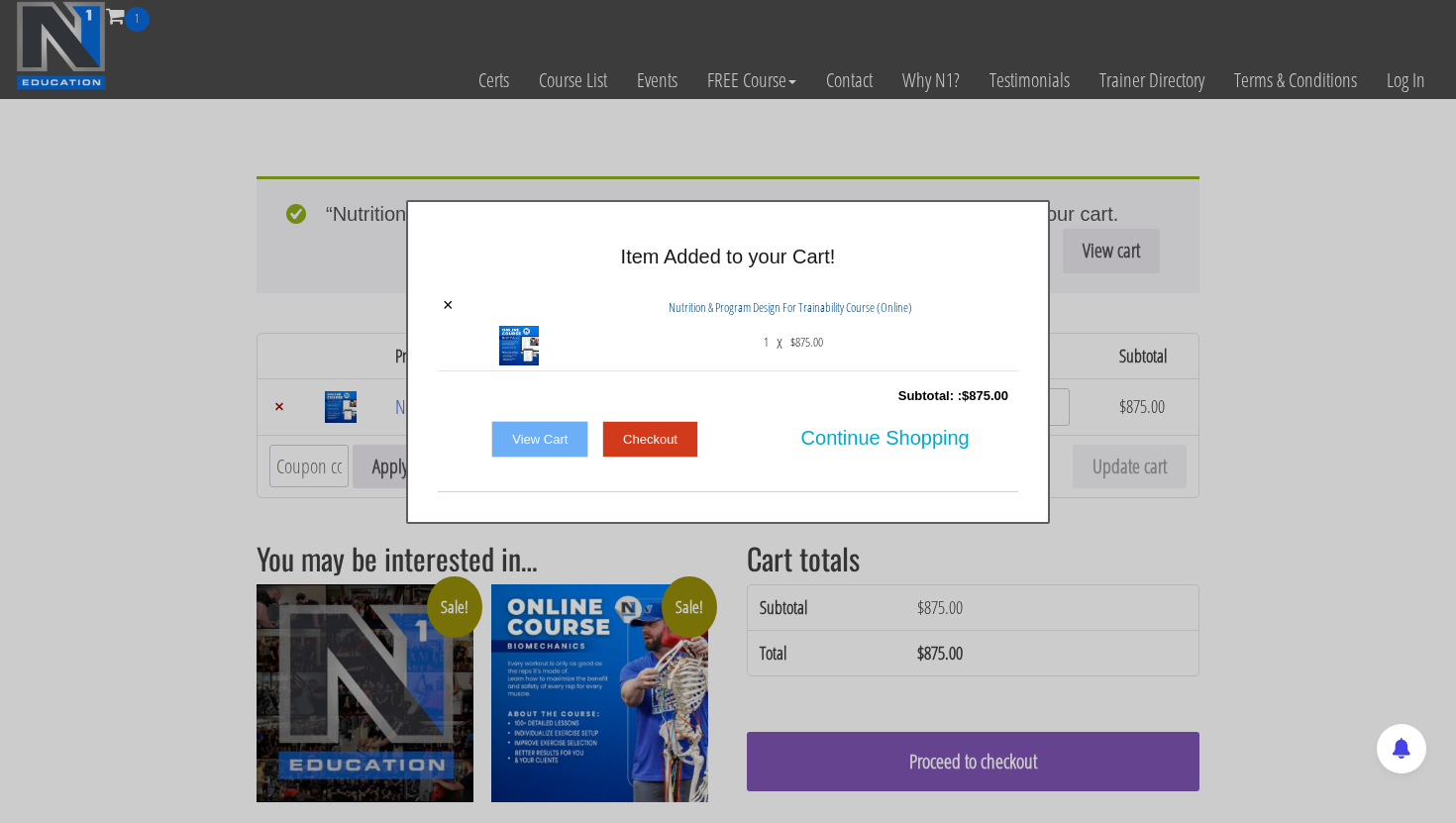 click at bounding box center [728, 2212] 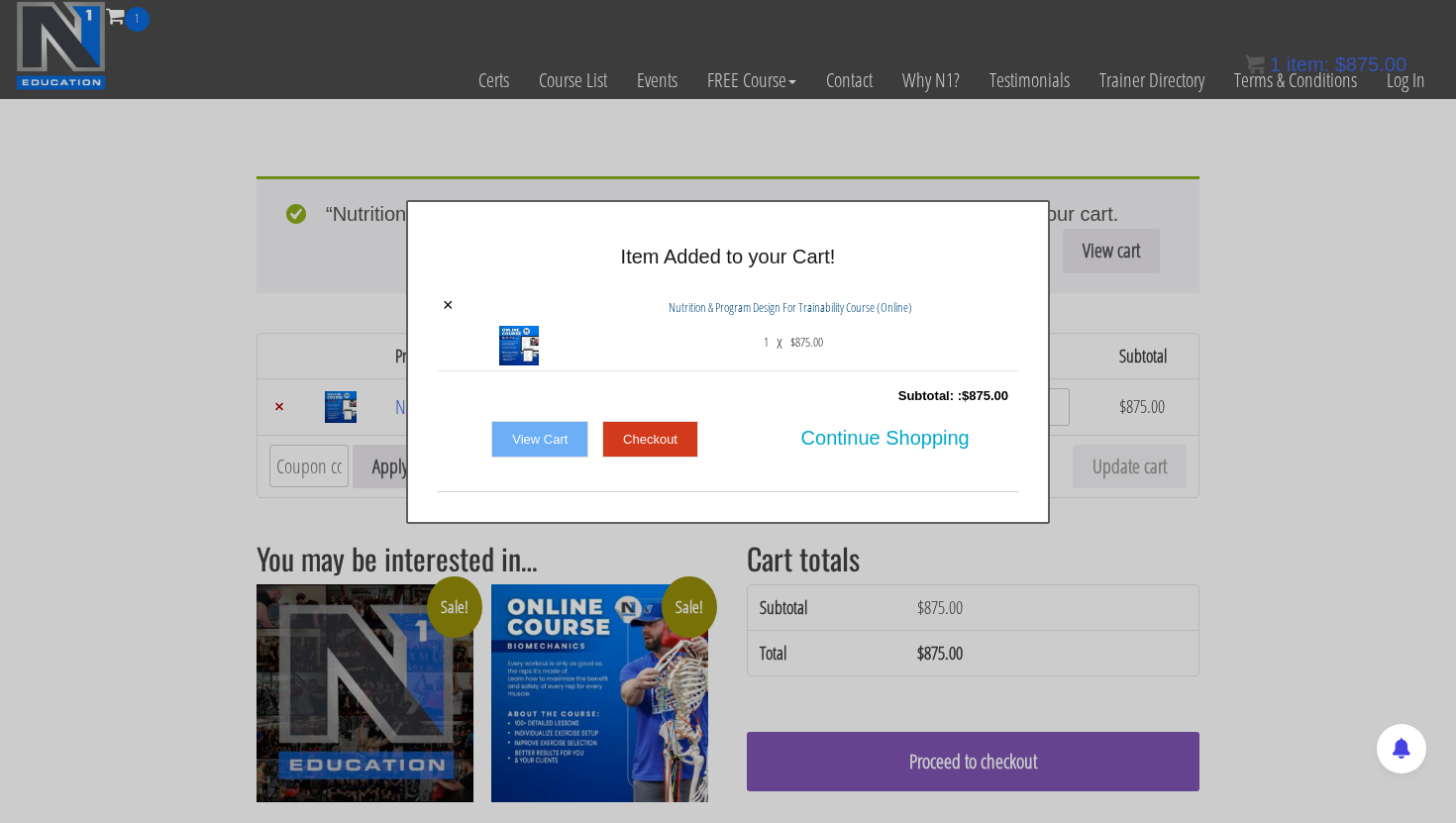 click at bounding box center [728, 2212] 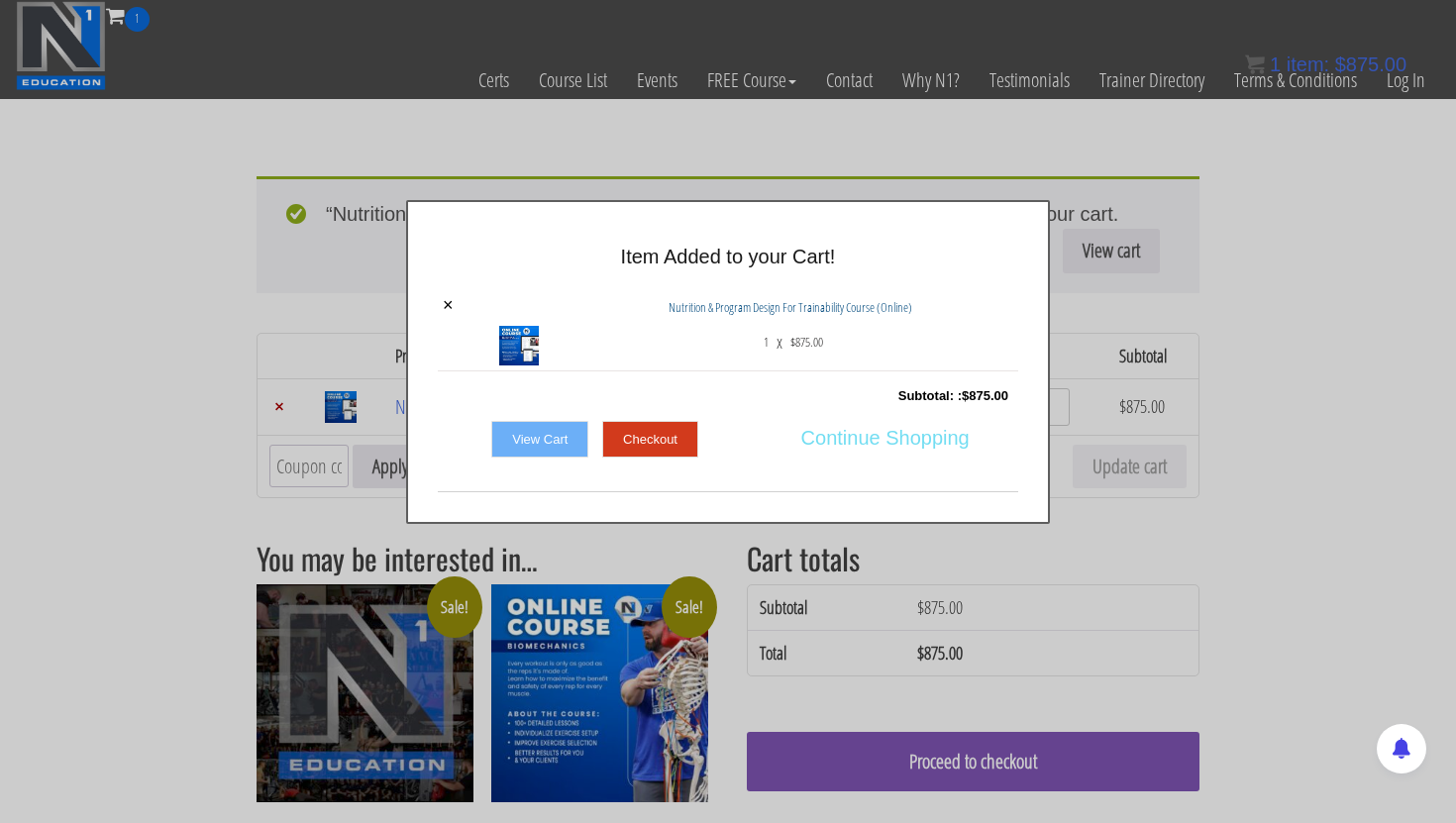 click on "Continue Shopping" at bounding box center (885, 438) 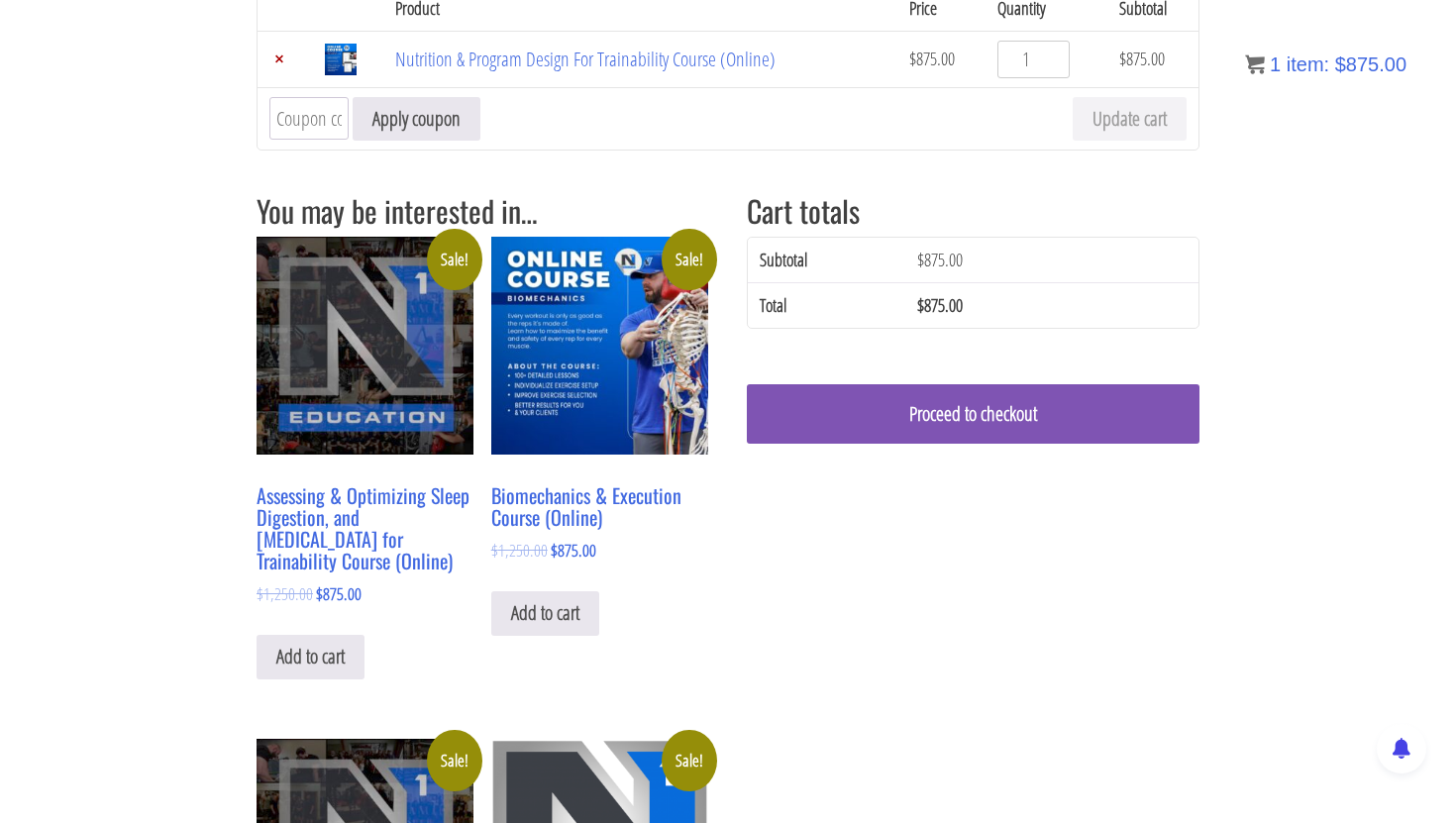 scroll, scrollTop: 0, scrollLeft: 0, axis: both 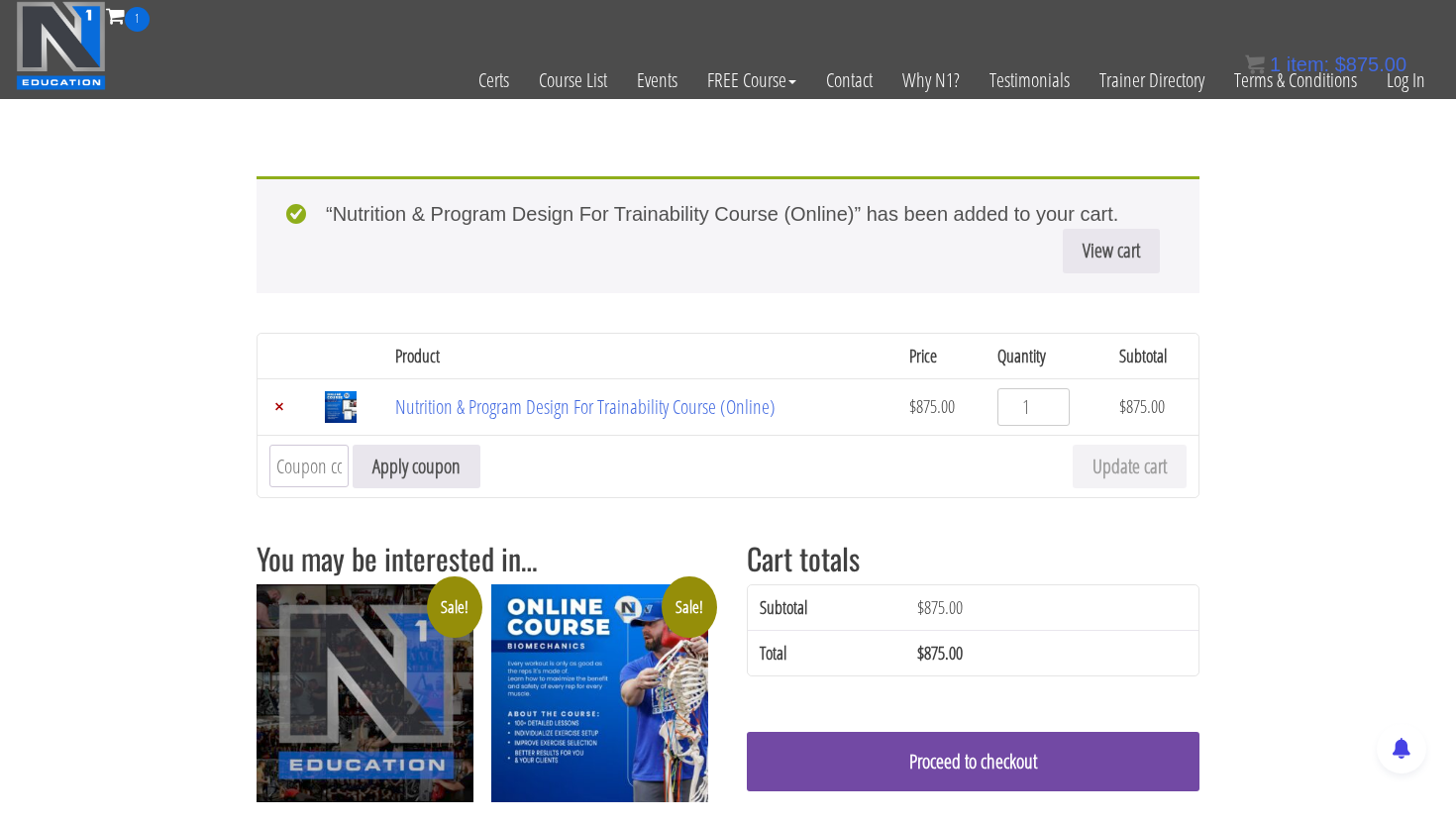 click on "Proceed to checkout" at bounding box center [973, 762] 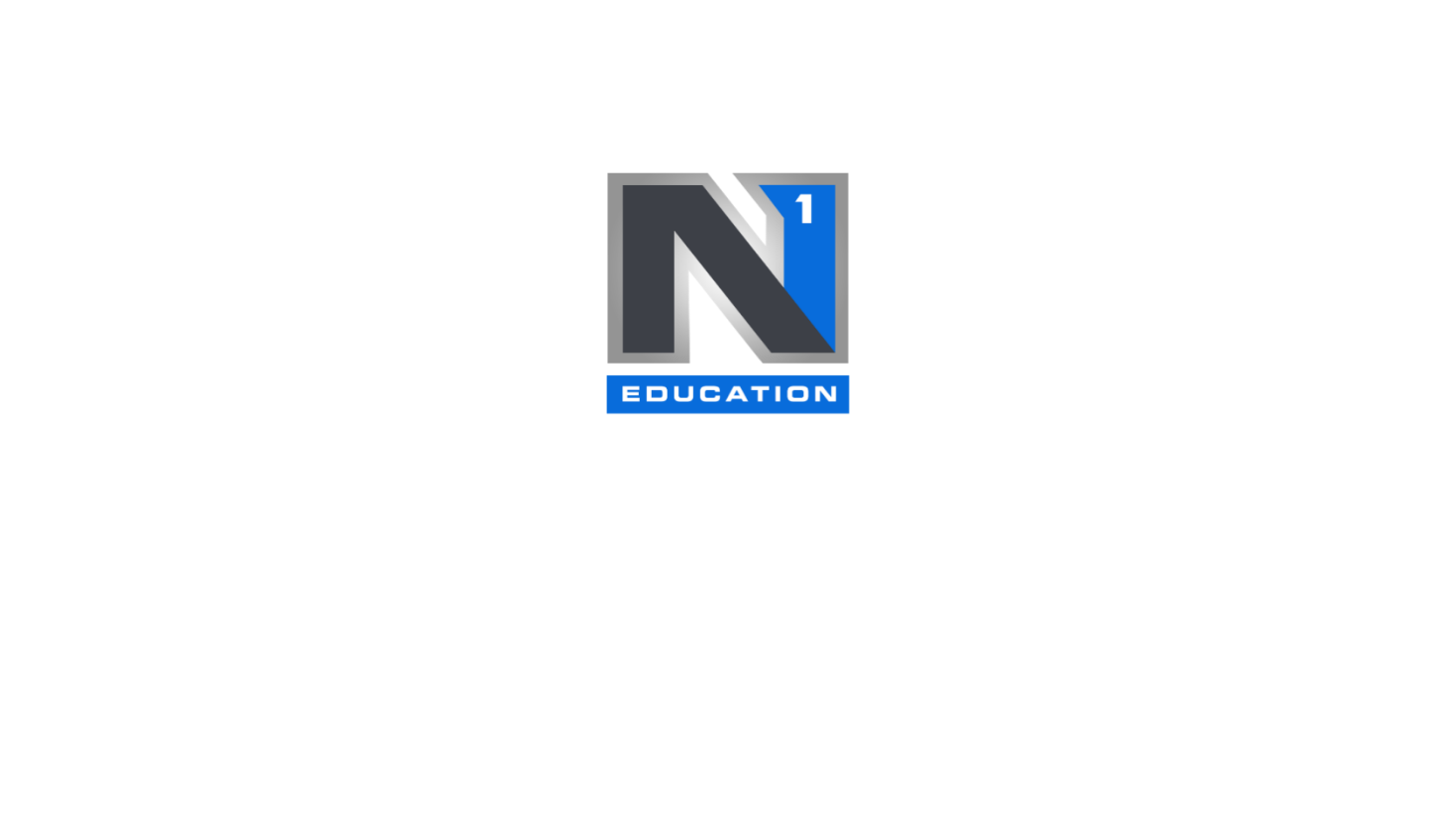 scroll, scrollTop: 0, scrollLeft: 0, axis: both 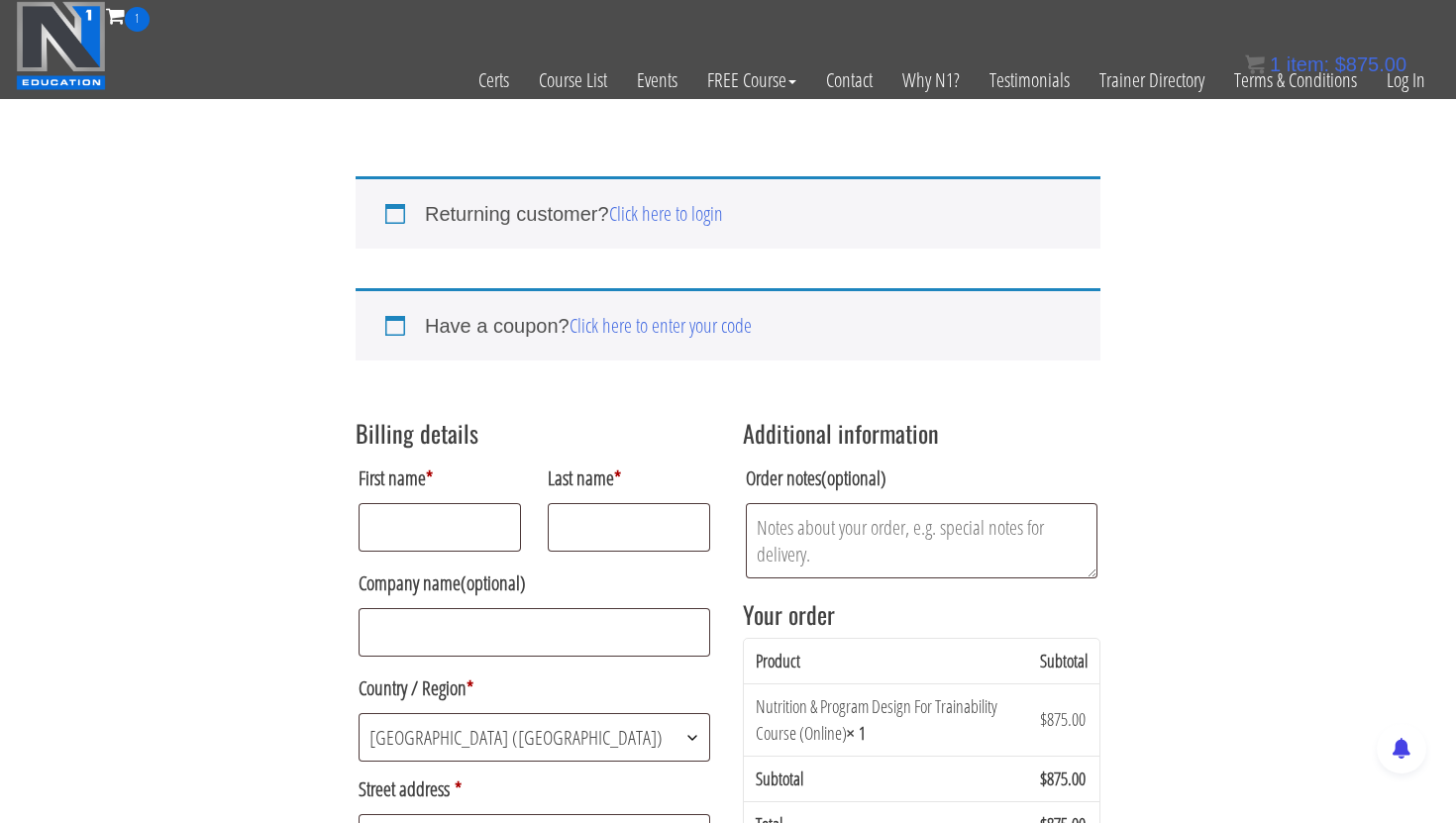 click at bounding box center (728, 400) 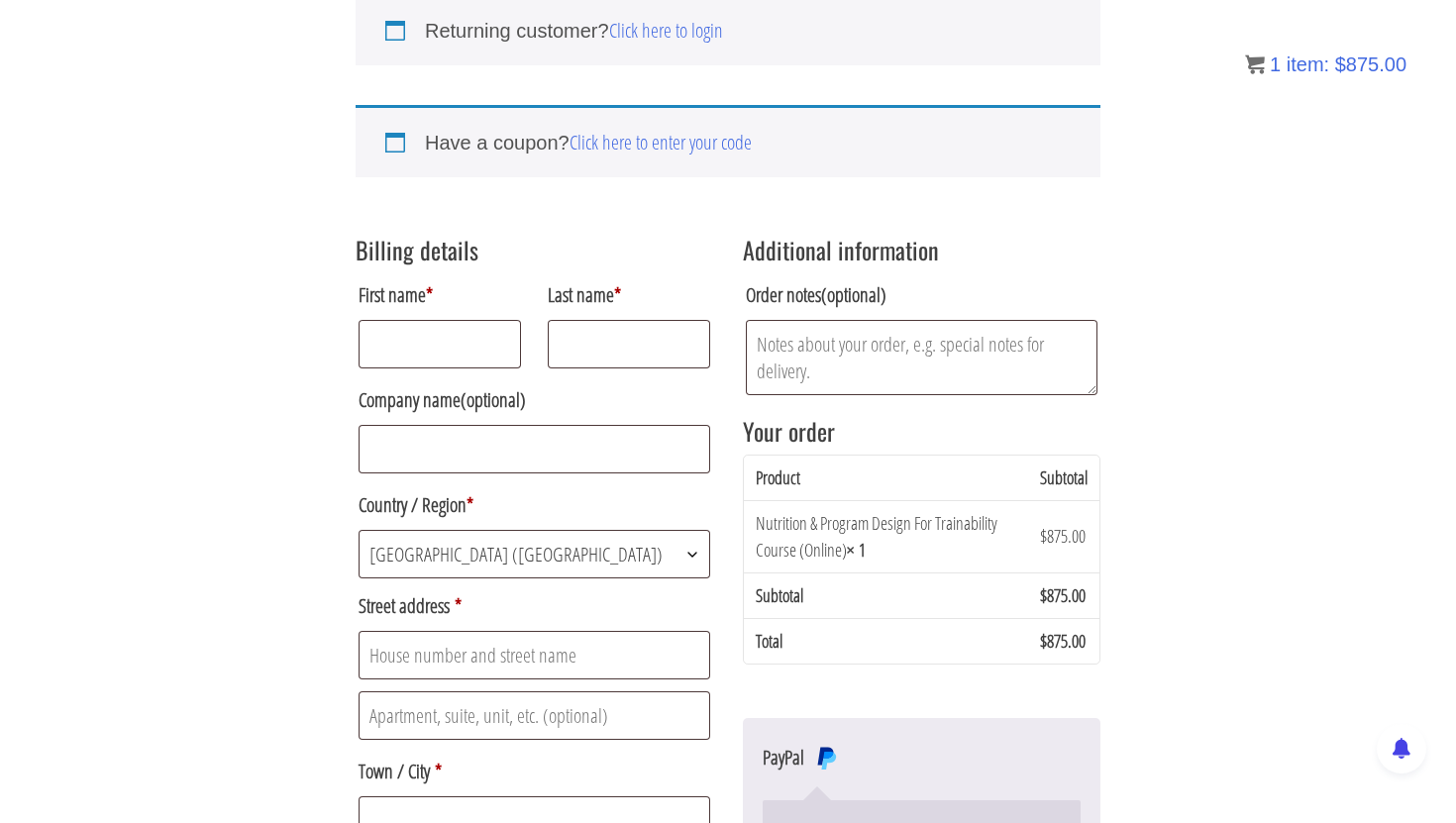 scroll, scrollTop: 182, scrollLeft: 0, axis: vertical 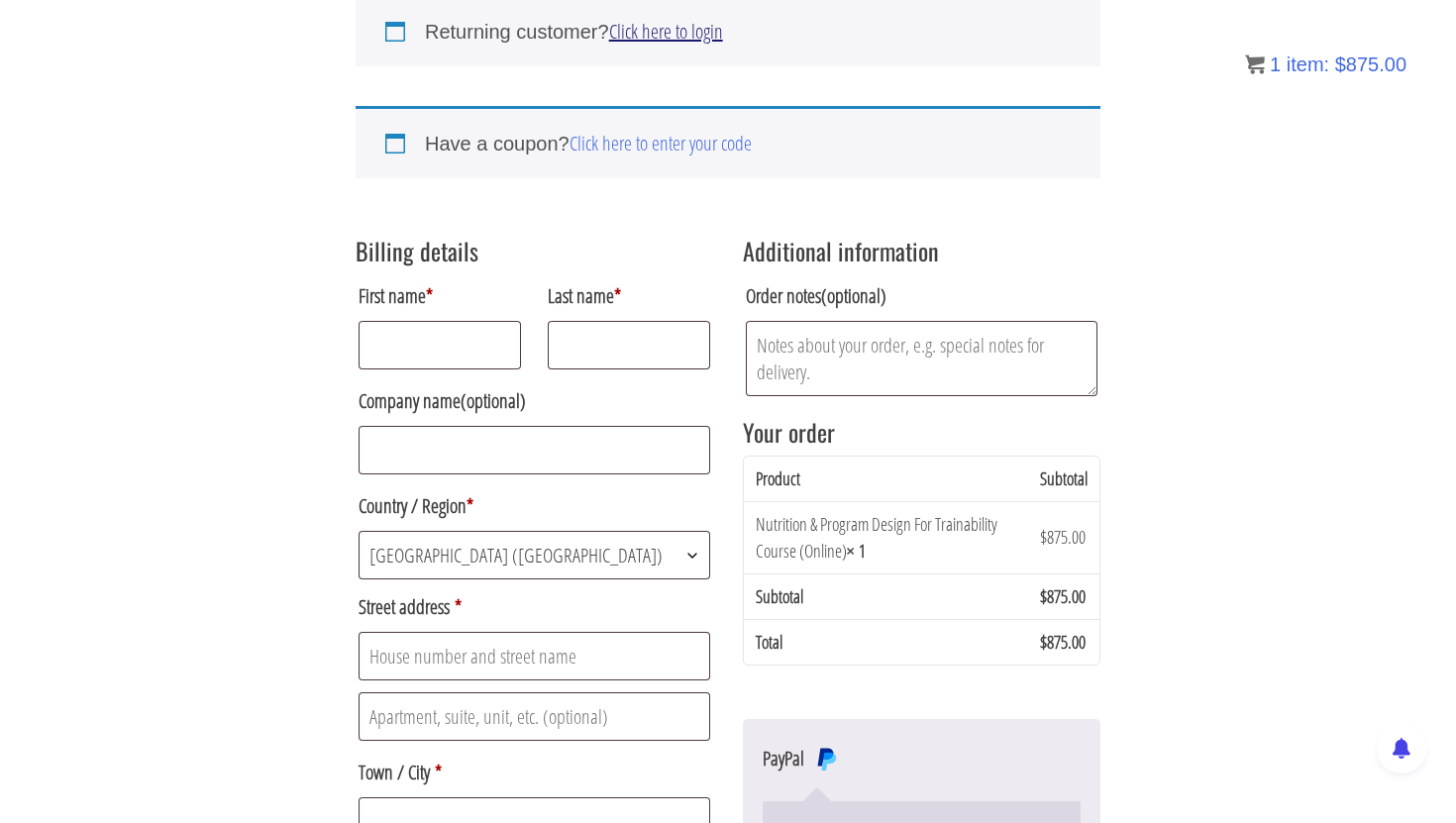 click on "Click here to login" at bounding box center (666, 31) 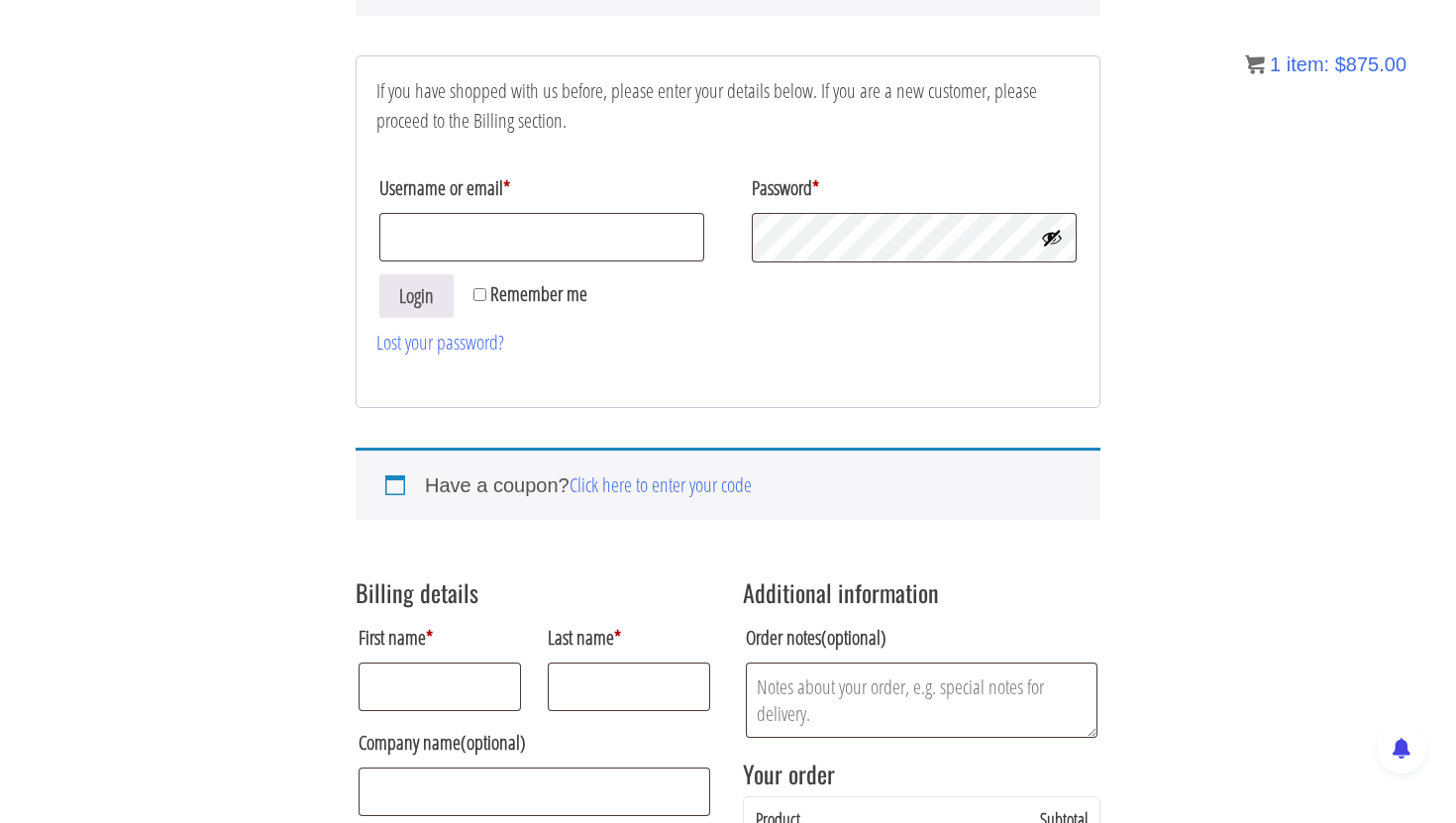 scroll, scrollTop: 239, scrollLeft: 0, axis: vertical 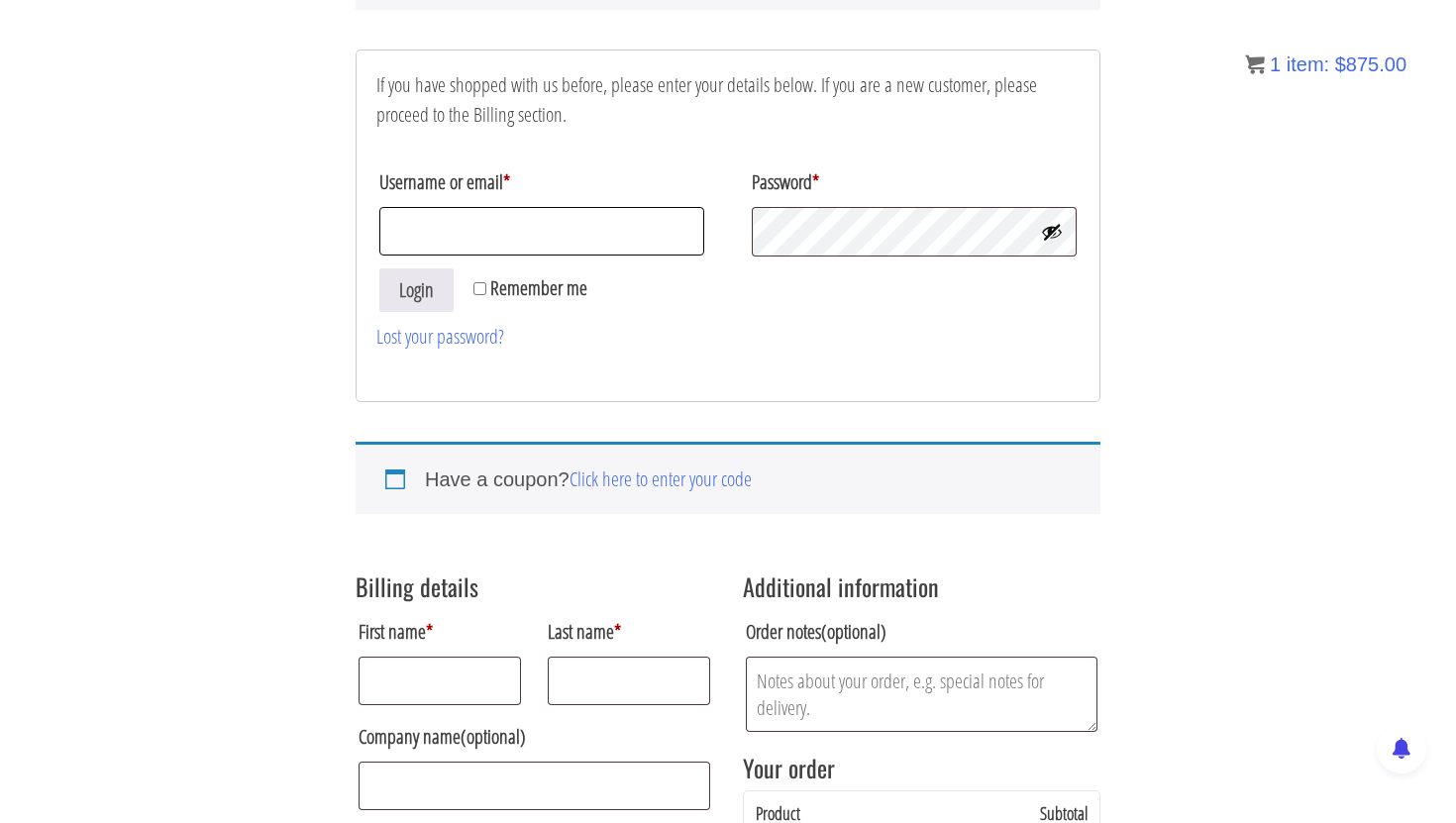 click on "Username or email  *" at bounding box center [542, 231] 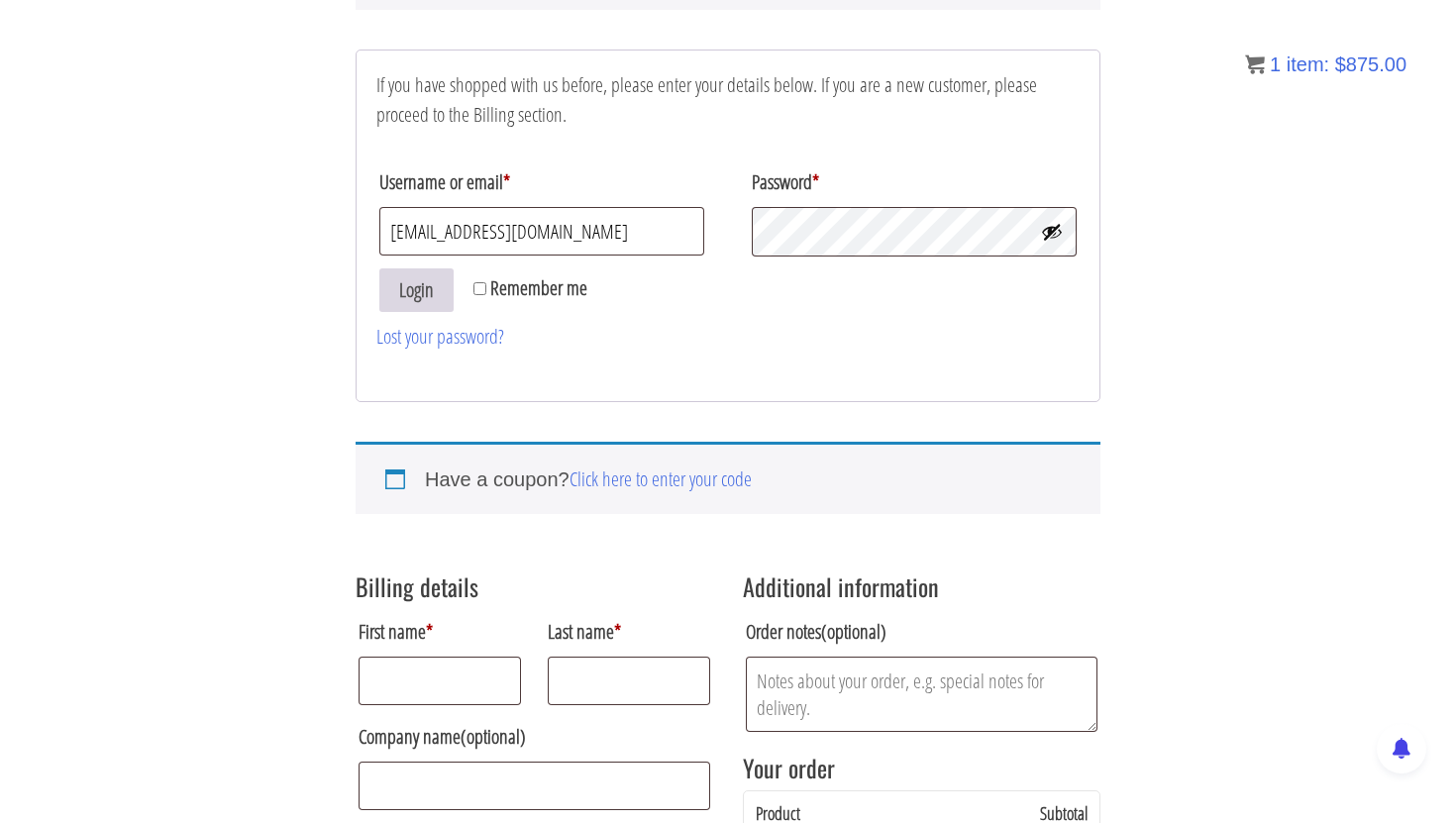 click on "Login" at bounding box center (416, 290) 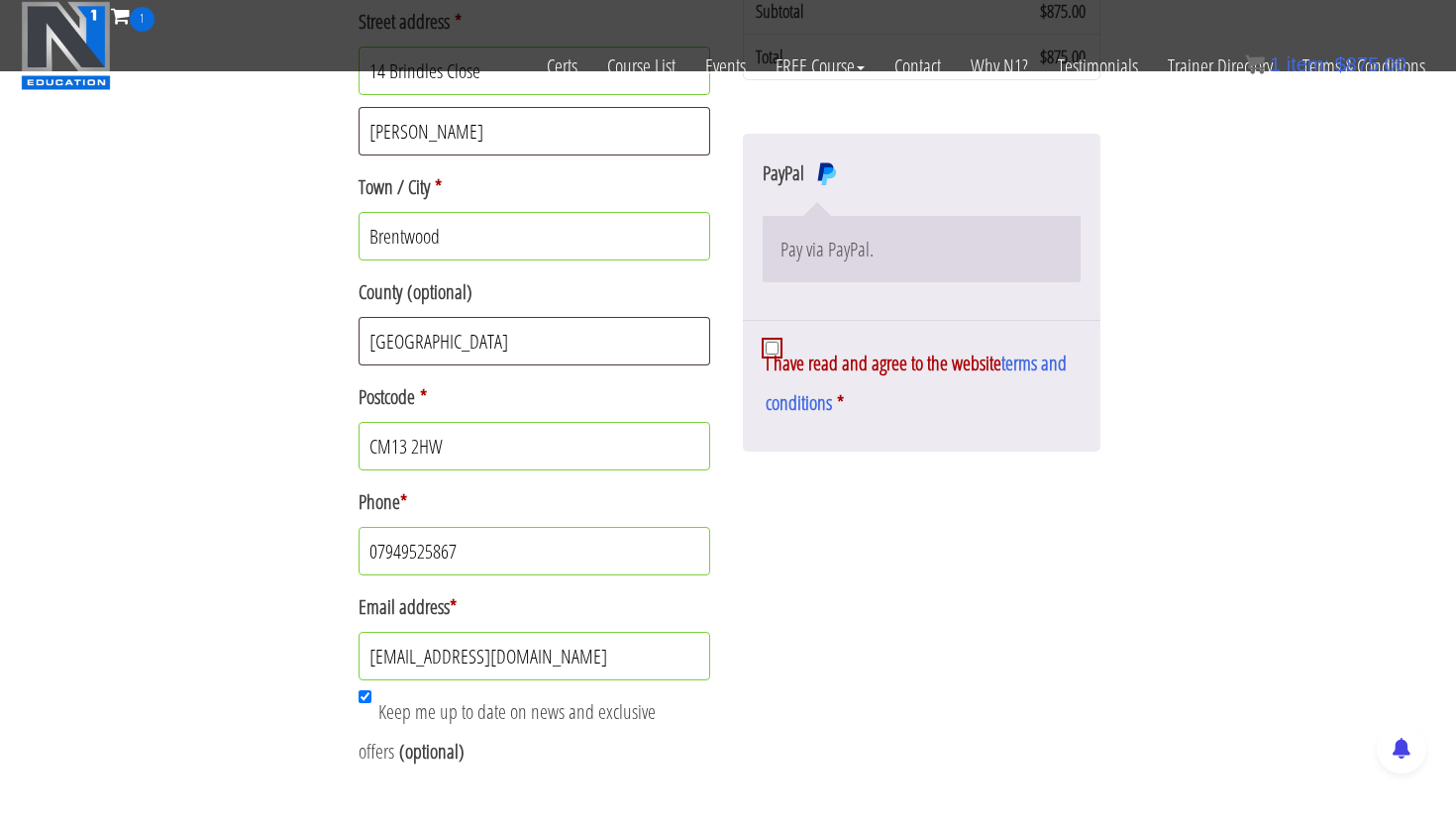 scroll, scrollTop: 740, scrollLeft: 0, axis: vertical 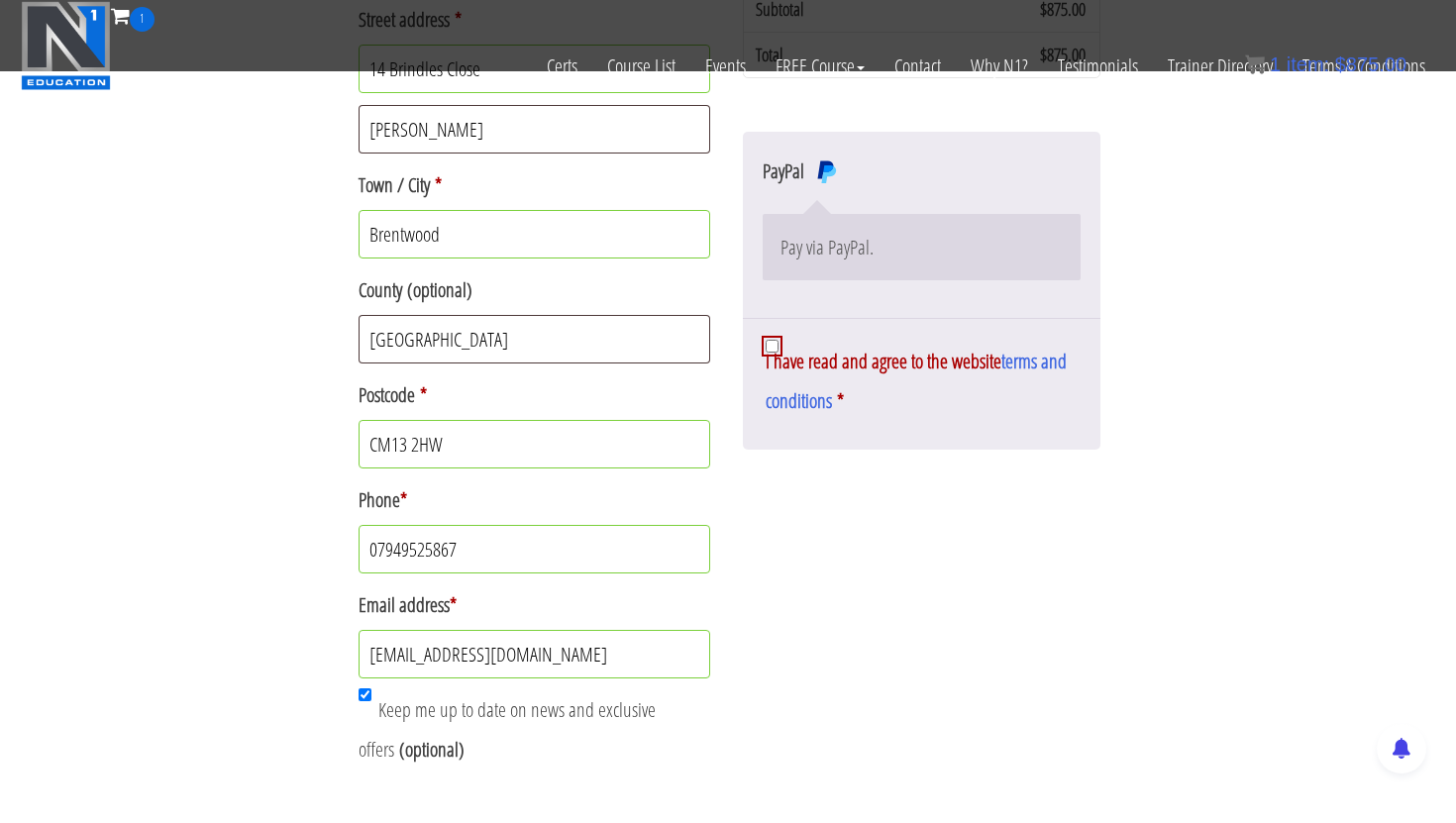 click on "I have read and agree to the website  terms and conditions   *" at bounding box center (772, 346) 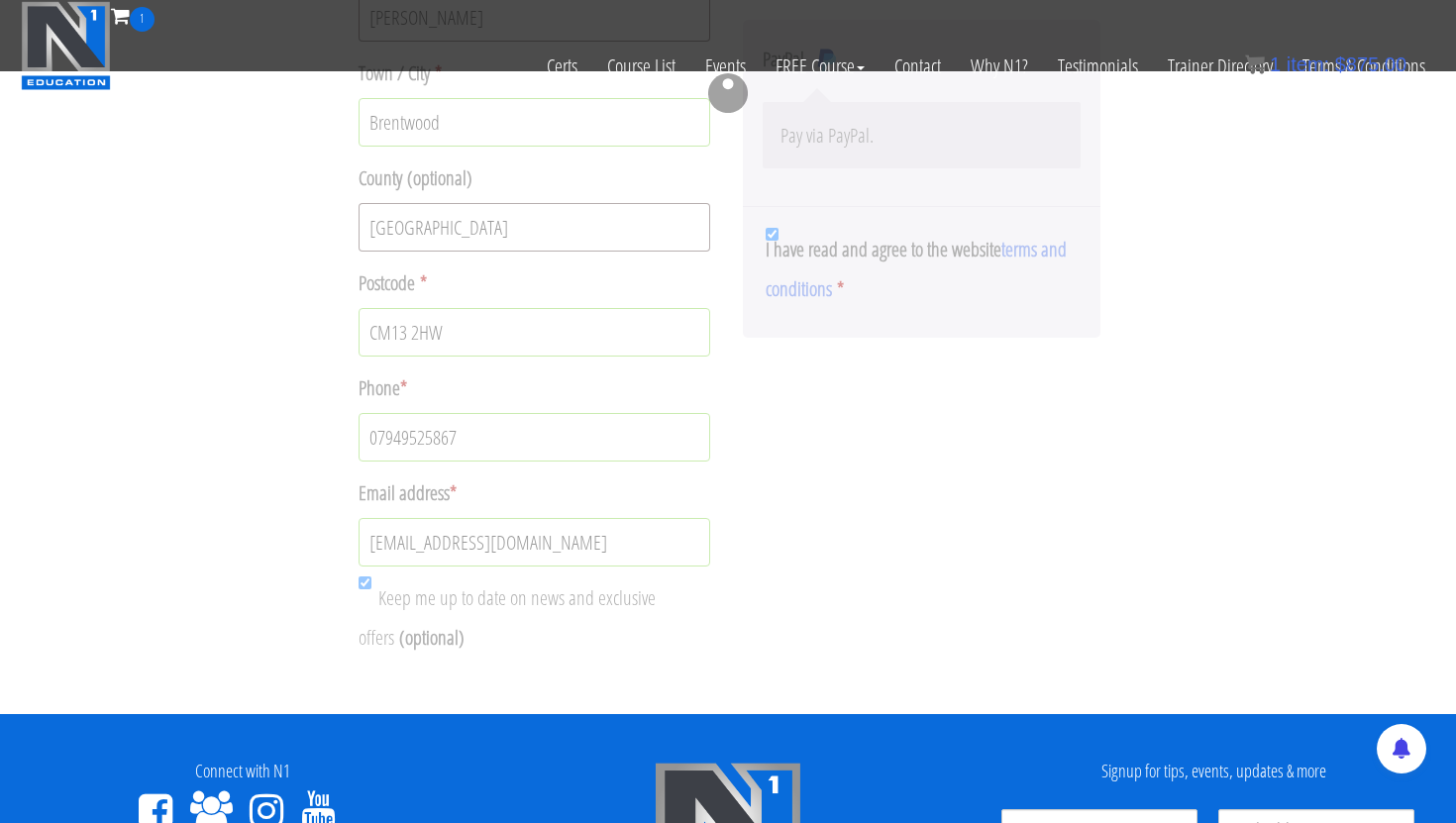 scroll, scrollTop: 628, scrollLeft: 0, axis: vertical 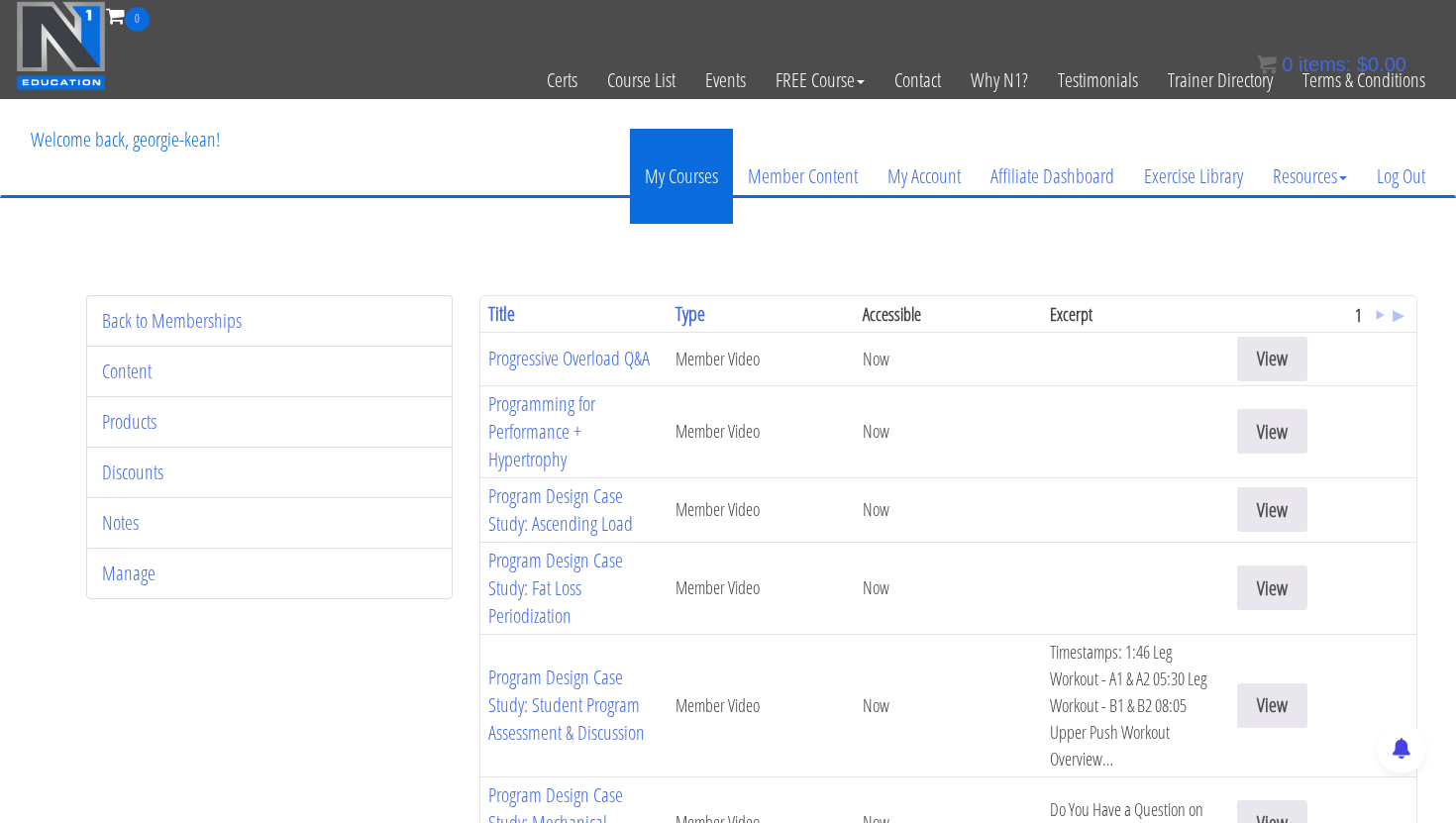 click on "My Courses" at bounding box center (681, 176) 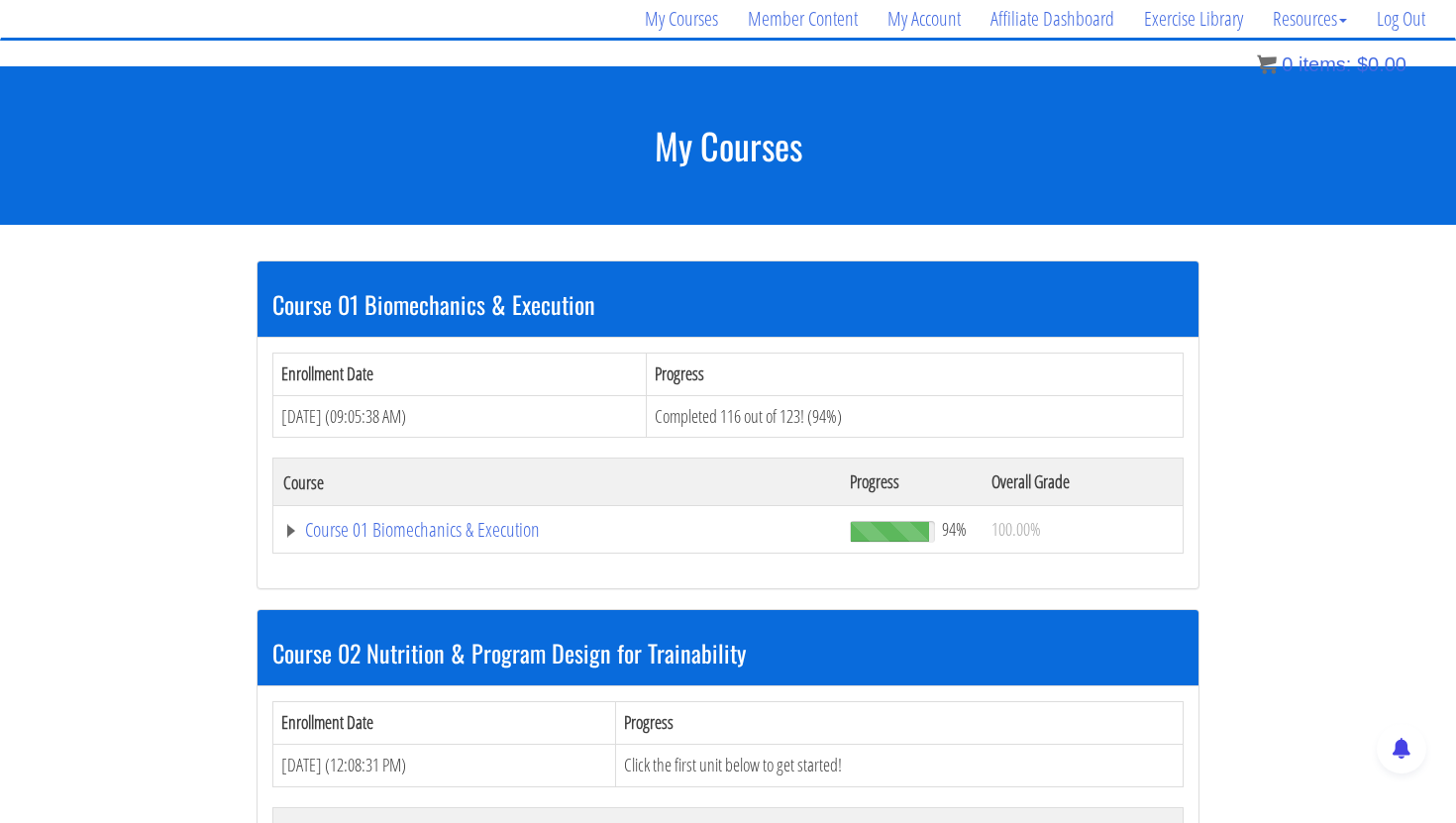 scroll, scrollTop: 159, scrollLeft: 0, axis: vertical 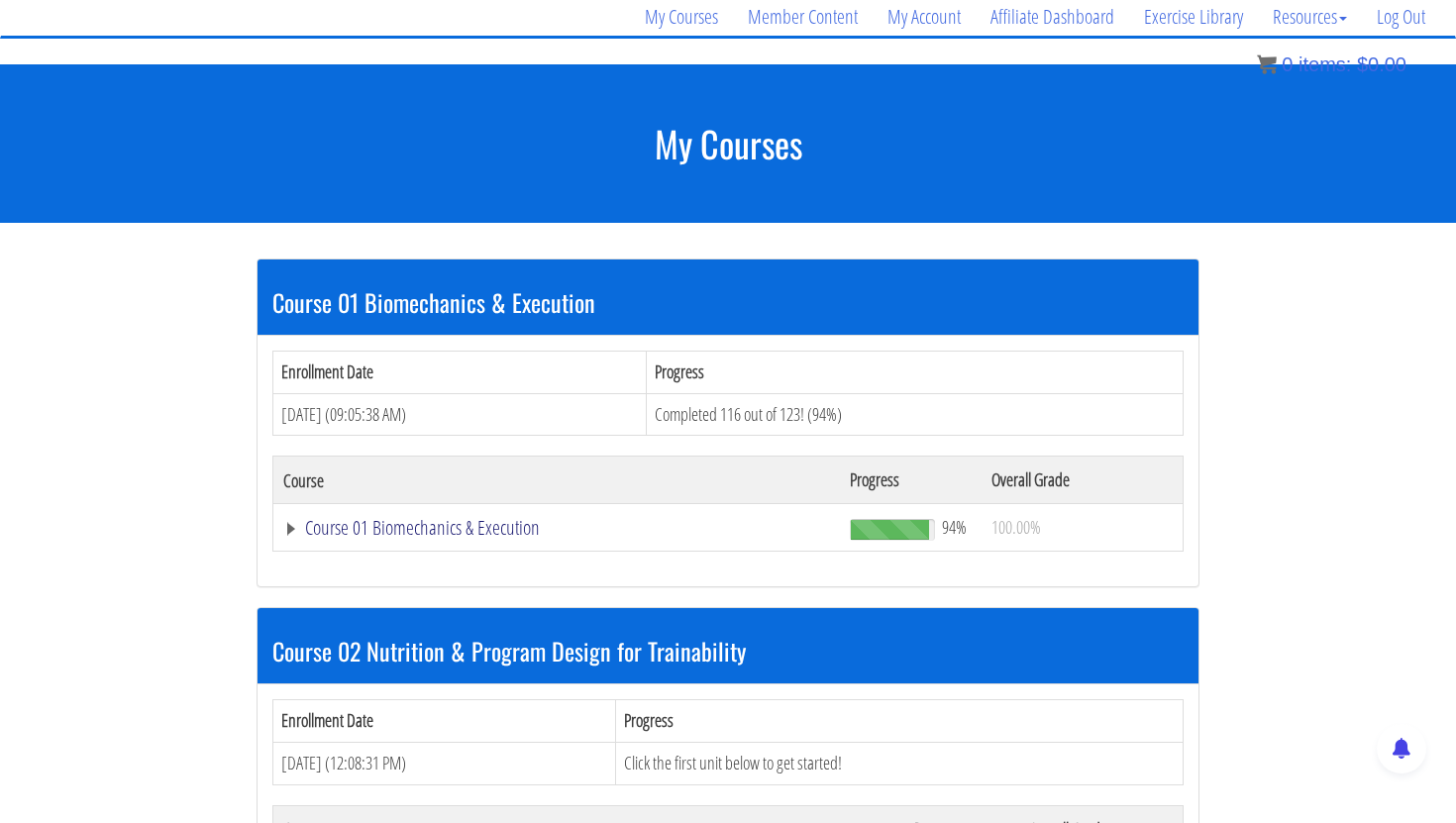 click on "Course 01 Biomechanics & Execution" at bounding box center [557, 528] 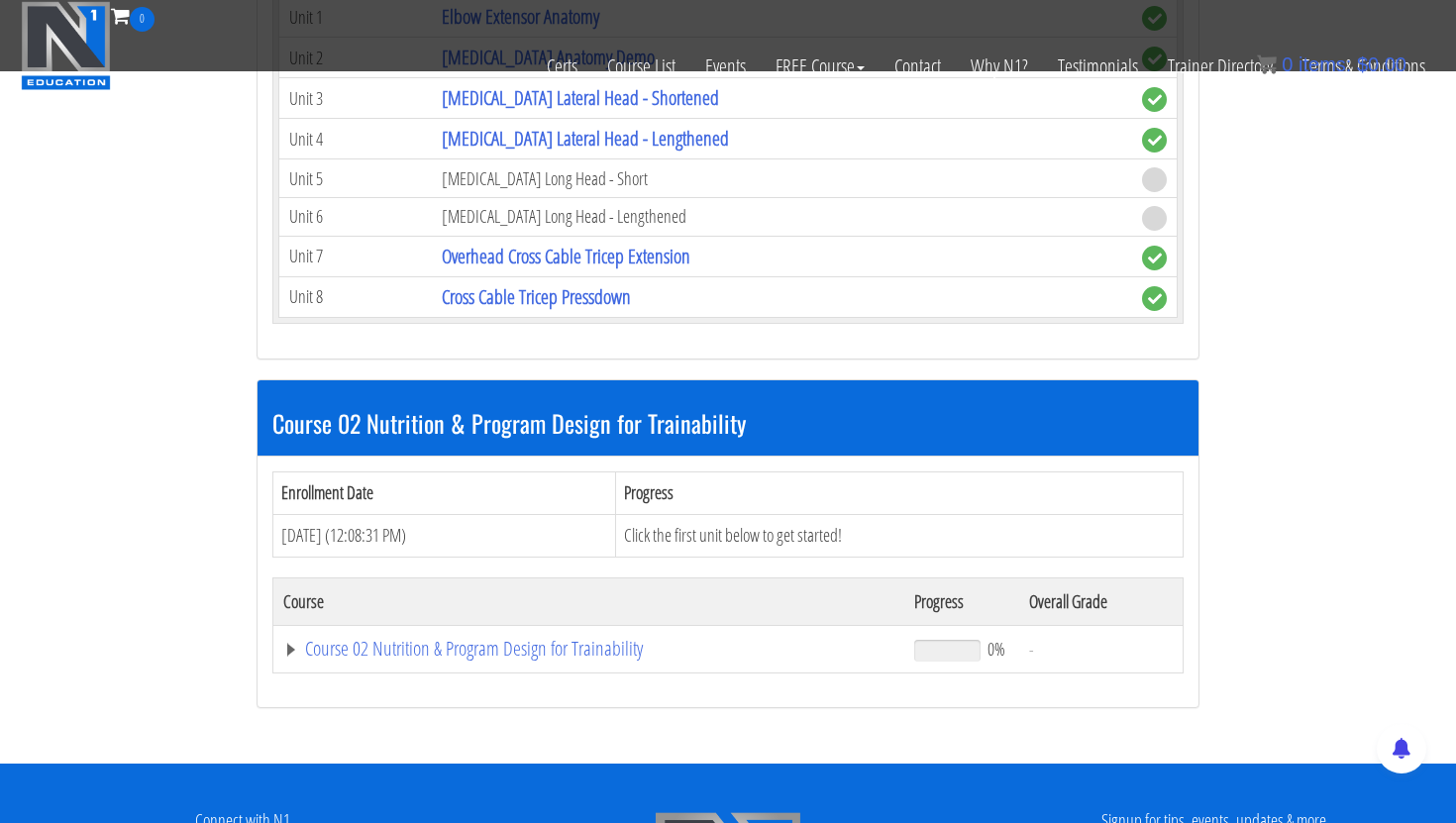 scroll, scrollTop: 6155, scrollLeft: 0, axis: vertical 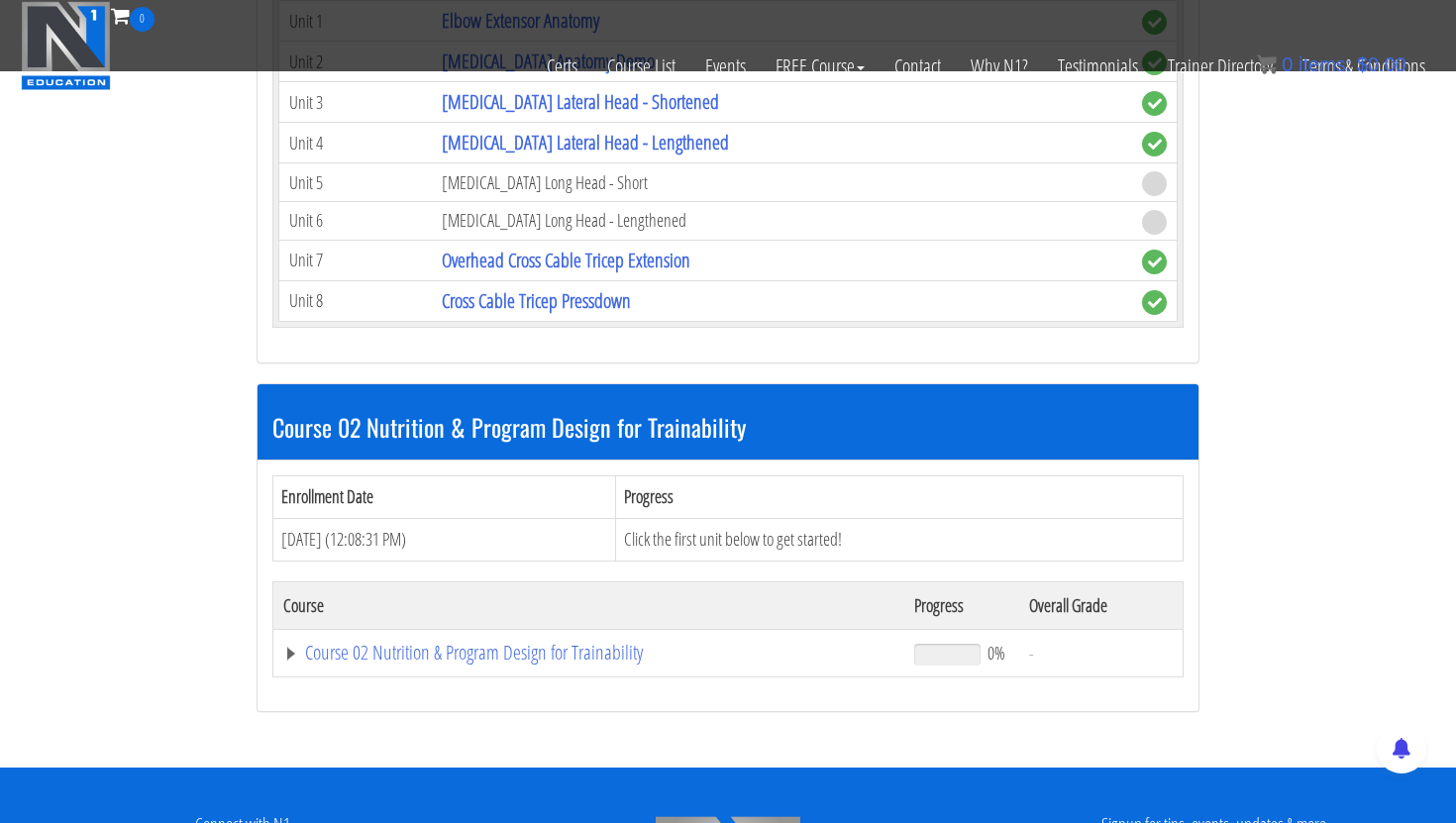 click on "[MEDICAL_DATA] Long Head - Short" at bounding box center (781, 182) 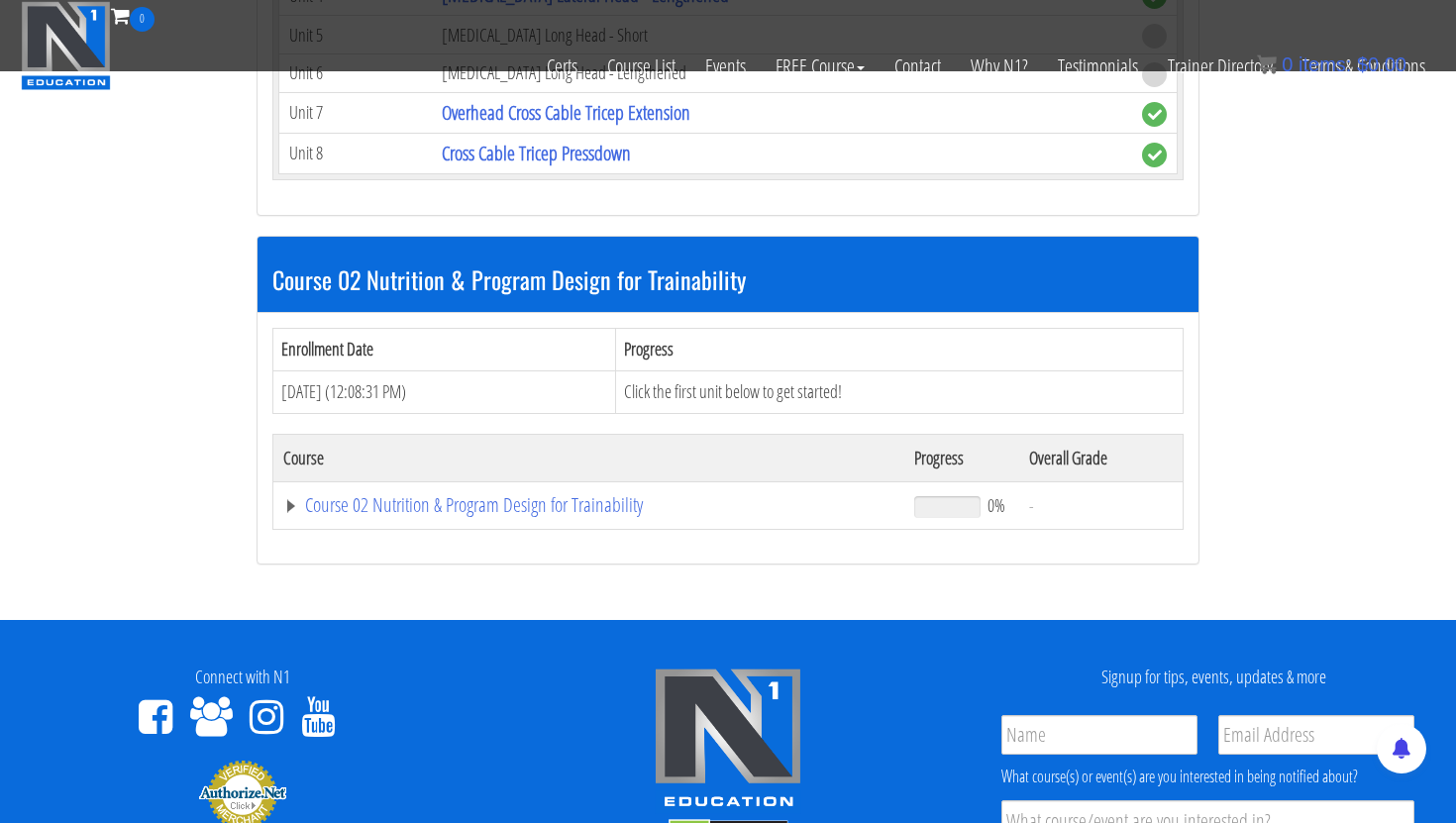 scroll, scrollTop: 6378, scrollLeft: 0, axis: vertical 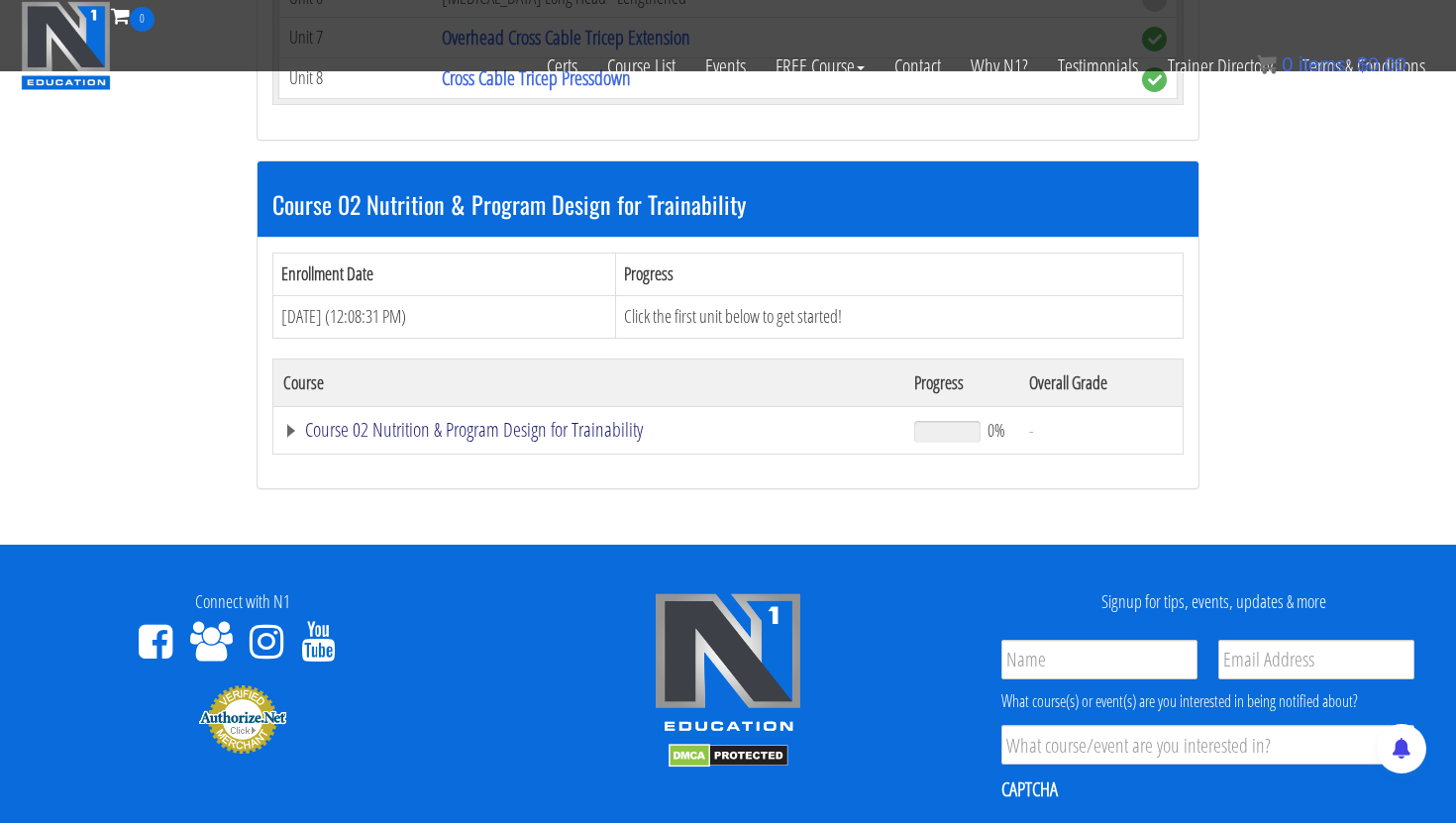 click on "Course 02 Nutrition & Program Design for Trainability" at bounding box center [557, -5815] 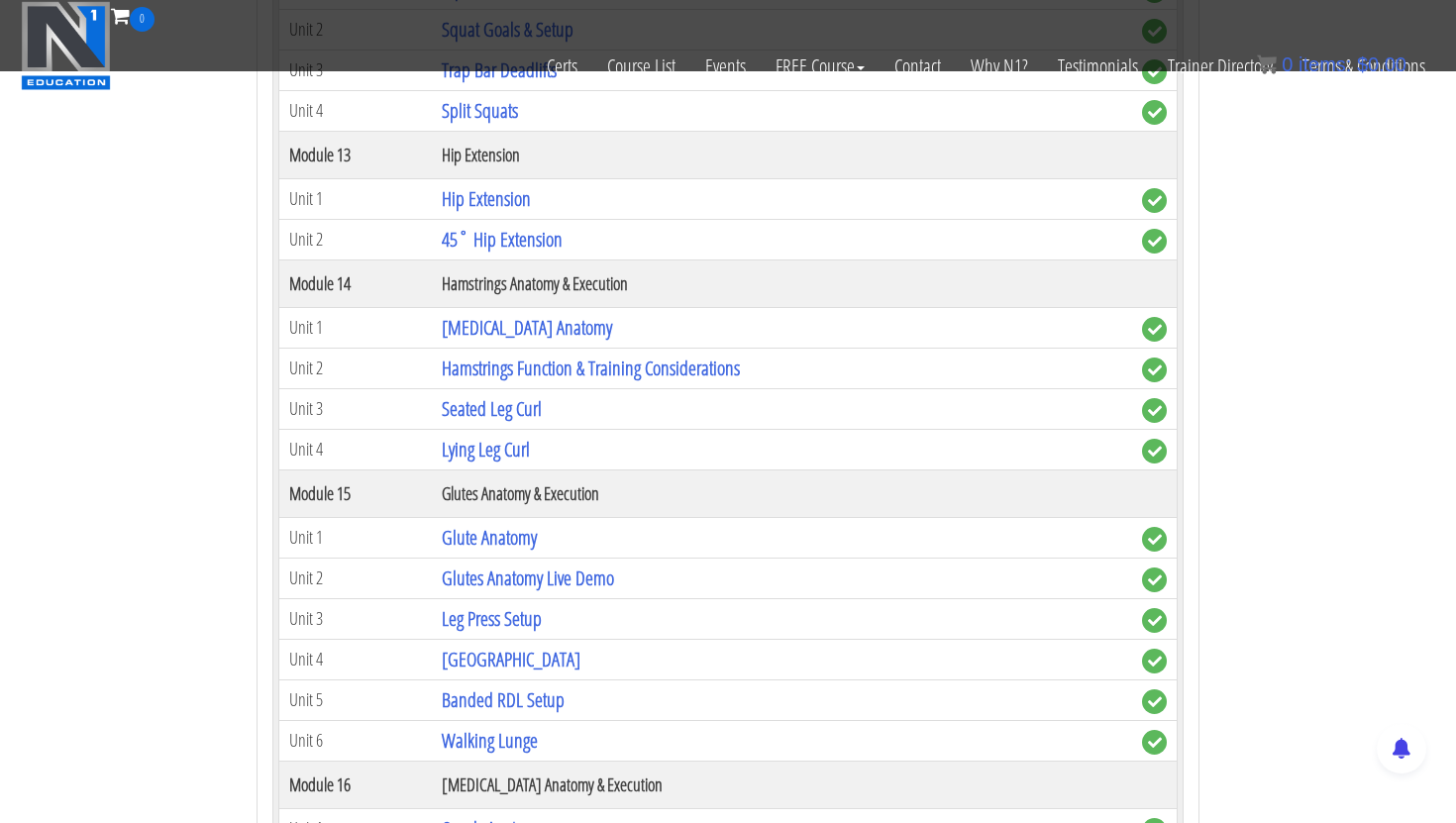 scroll, scrollTop: 4635, scrollLeft: 0, axis: vertical 